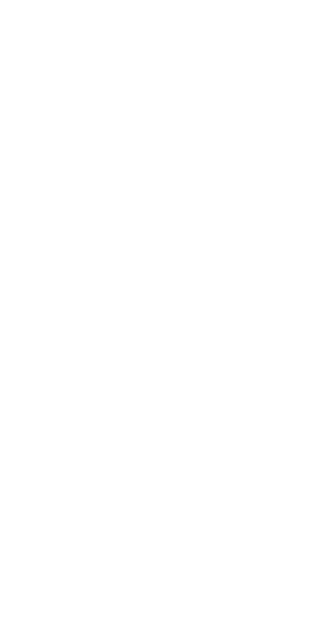 scroll, scrollTop: 0, scrollLeft: 0, axis: both 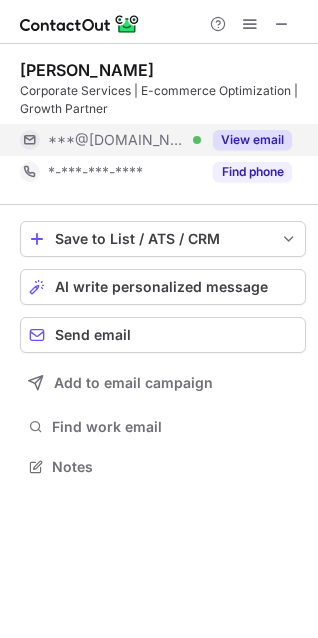 click on "View email" at bounding box center [252, 140] 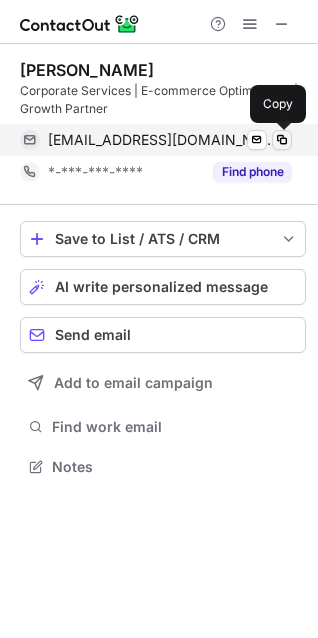 click at bounding box center (282, 140) 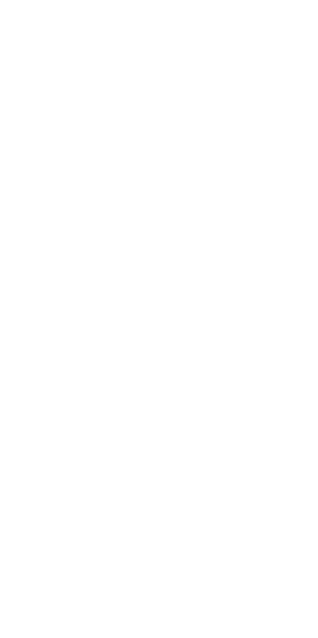 scroll, scrollTop: 0, scrollLeft: 0, axis: both 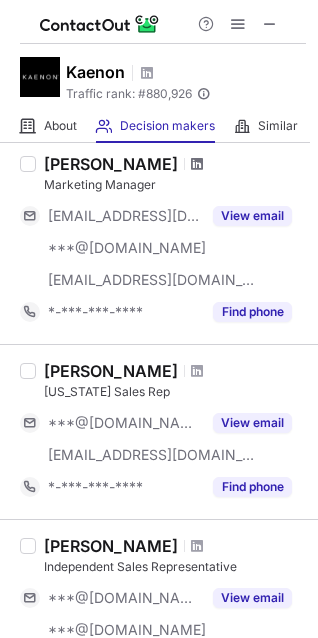 click at bounding box center [197, 164] 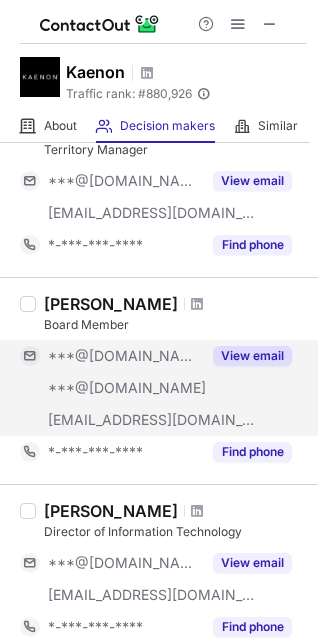 scroll, scrollTop: 1641, scrollLeft: 0, axis: vertical 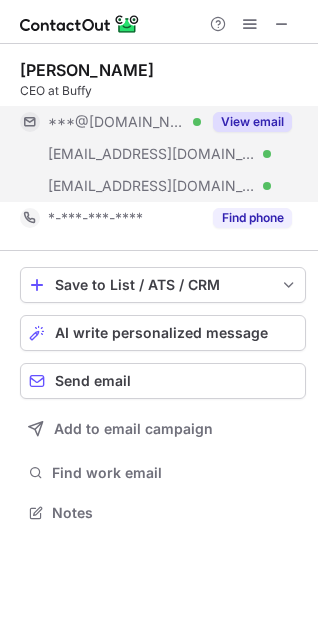 click on "View email" at bounding box center (252, 122) 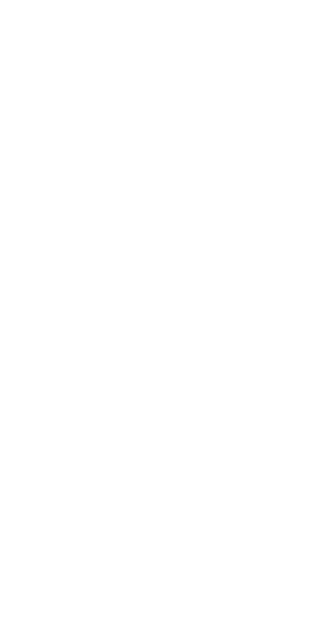 scroll, scrollTop: 0, scrollLeft: 0, axis: both 